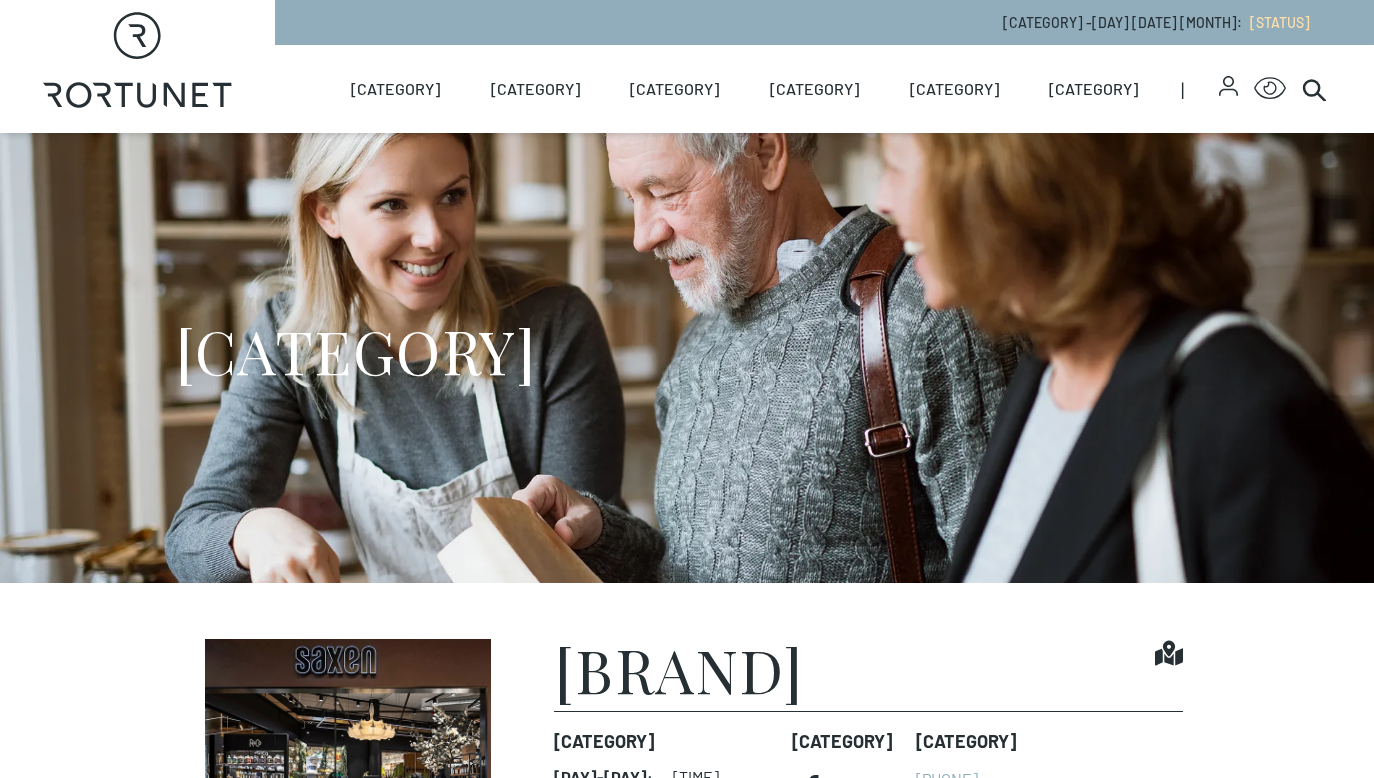 scroll, scrollTop: 0, scrollLeft: 0, axis: both 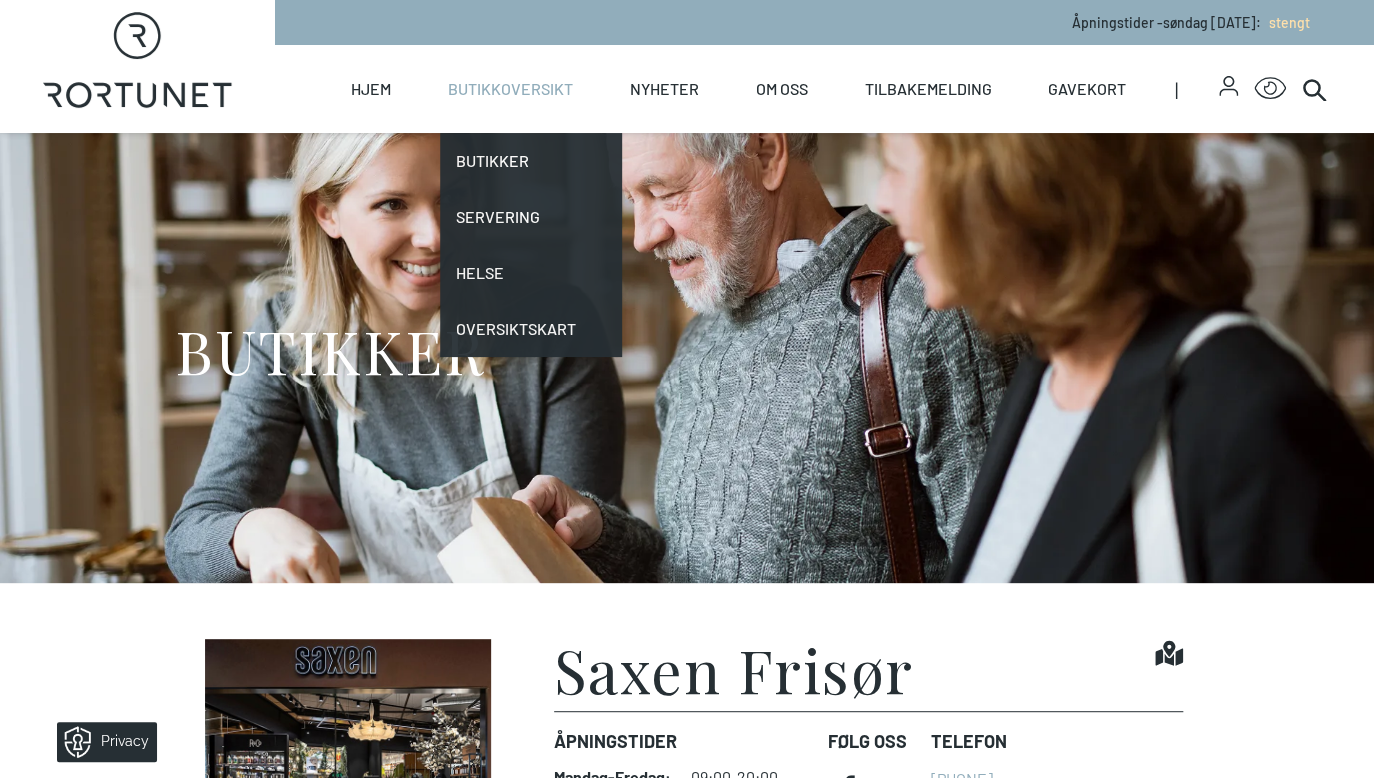 click on "Butikkoversikt" at bounding box center [510, 89] 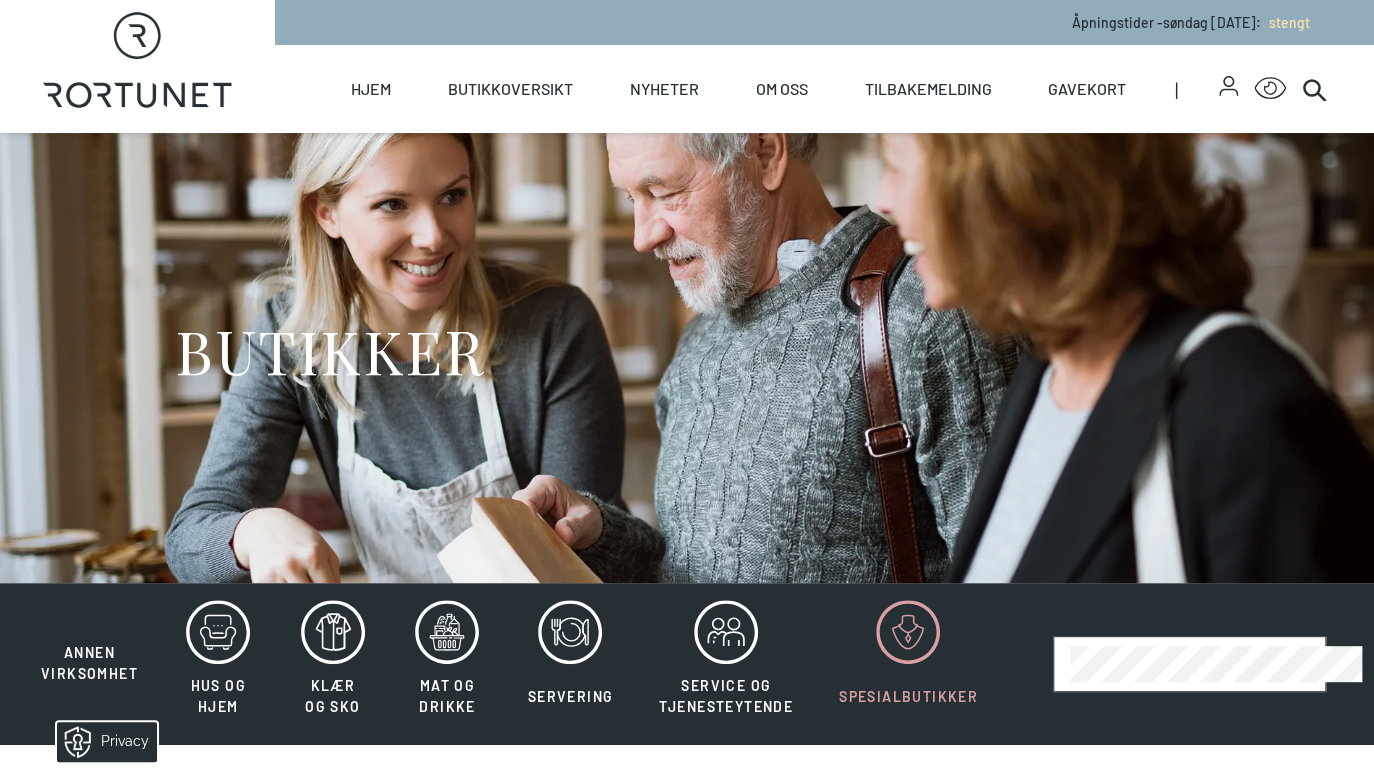 click at bounding box center (908, 631) 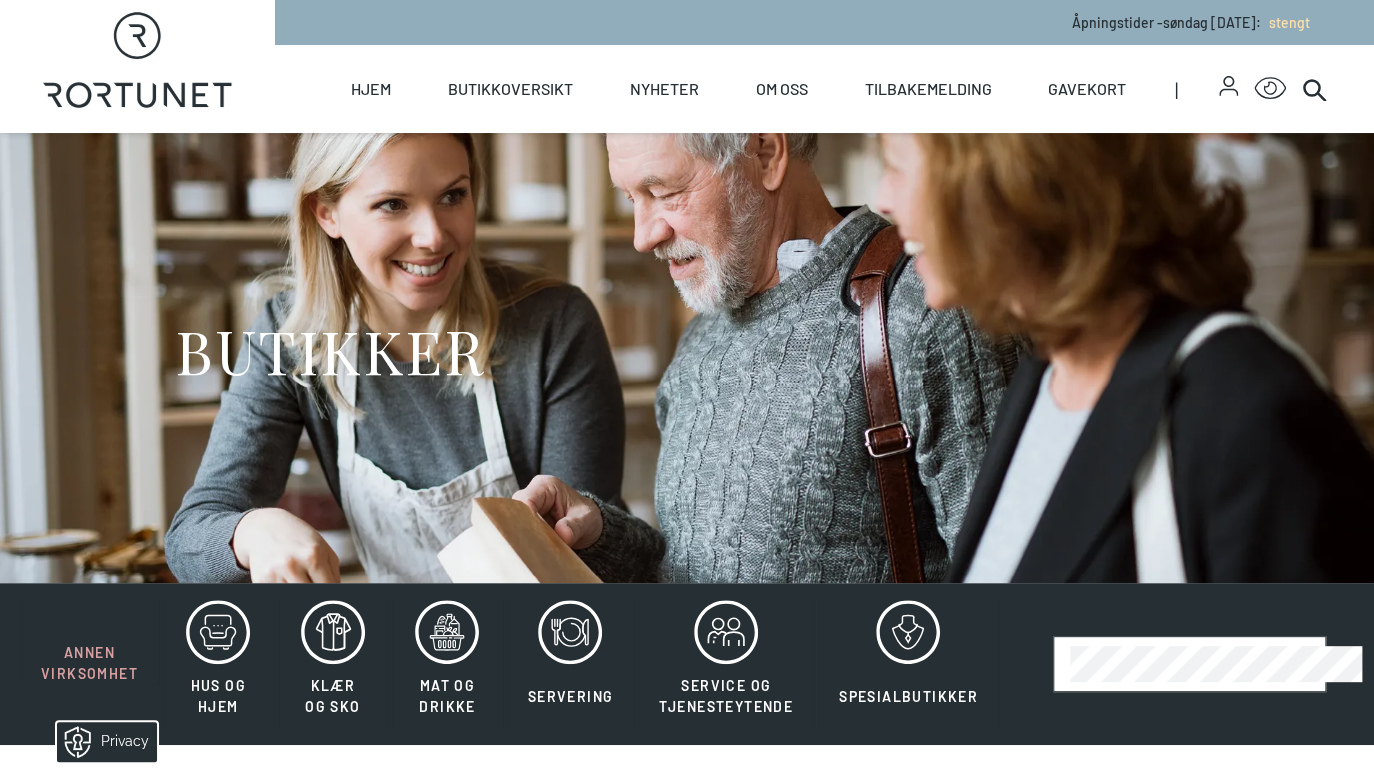 click on "Annen virksomhet" at bounding box center [89, 663] 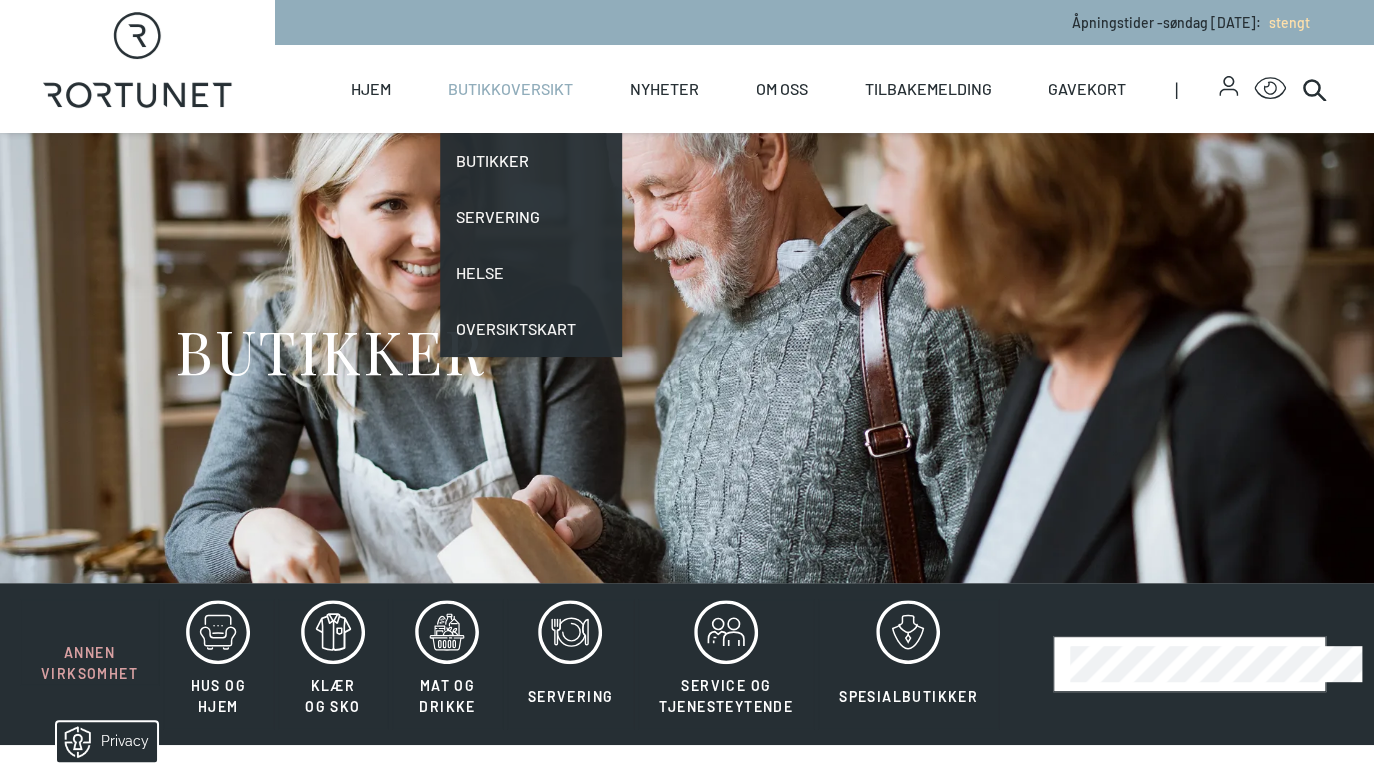 click on "Butikkoversikt" at bounding box center [510, 89] 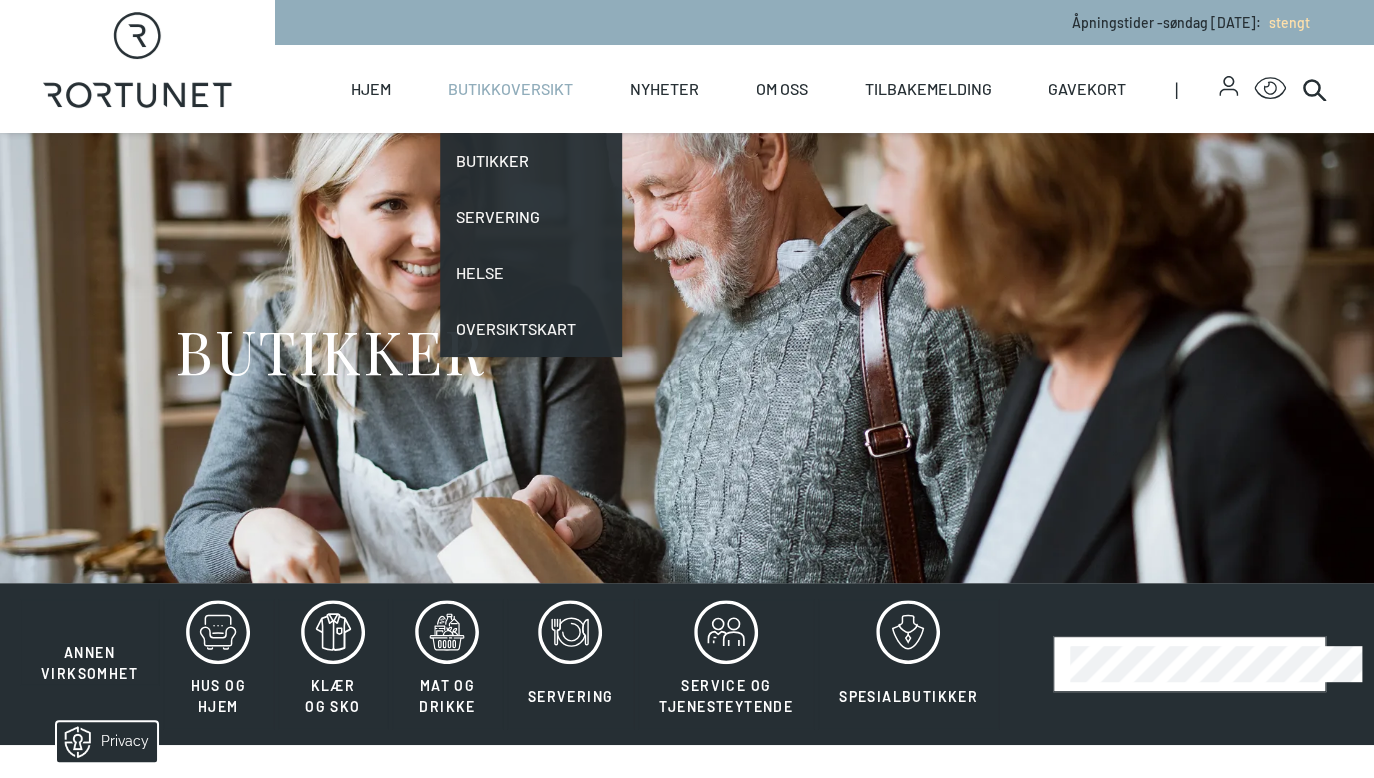 click on "Butikkoversikt" at bounding box center (510, 89) 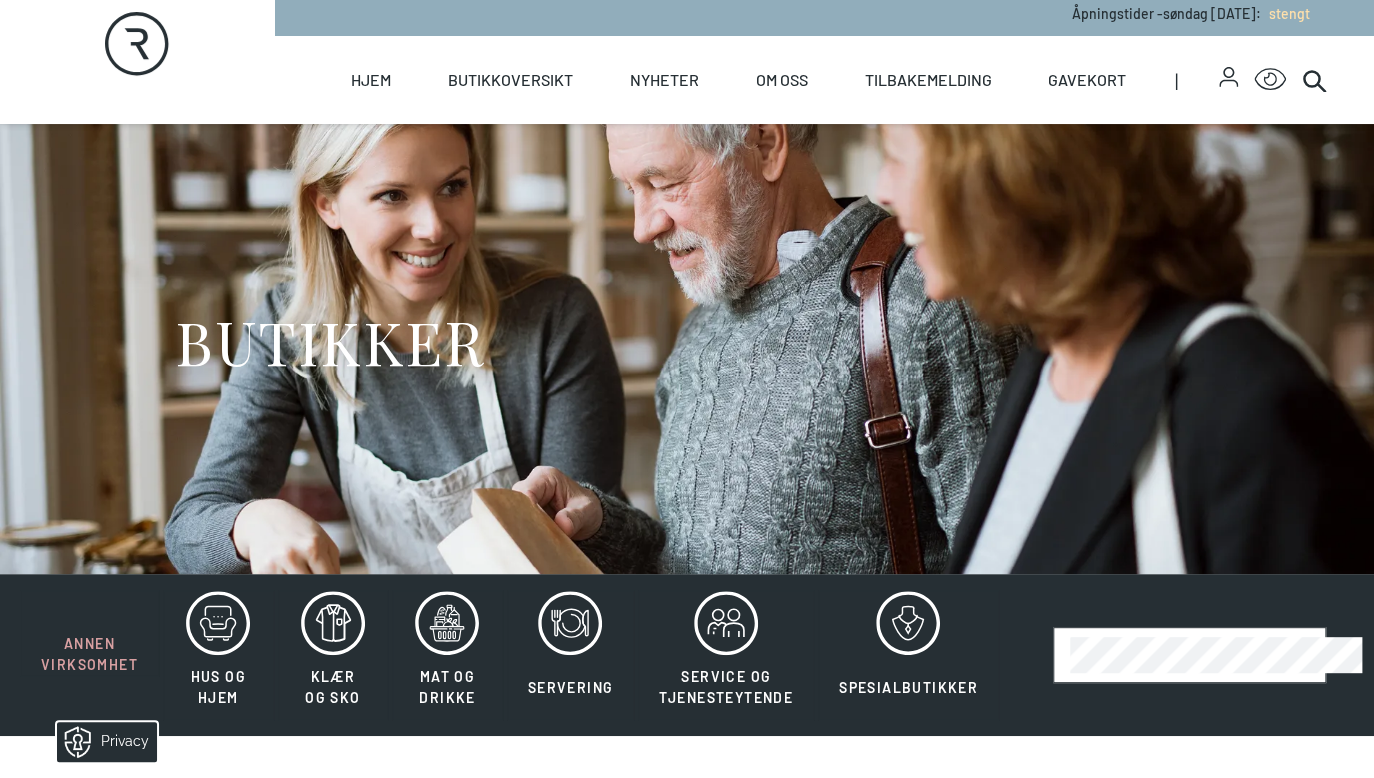 scroll, scrollTop: 20, scrollLeft: 0, axis: vertical 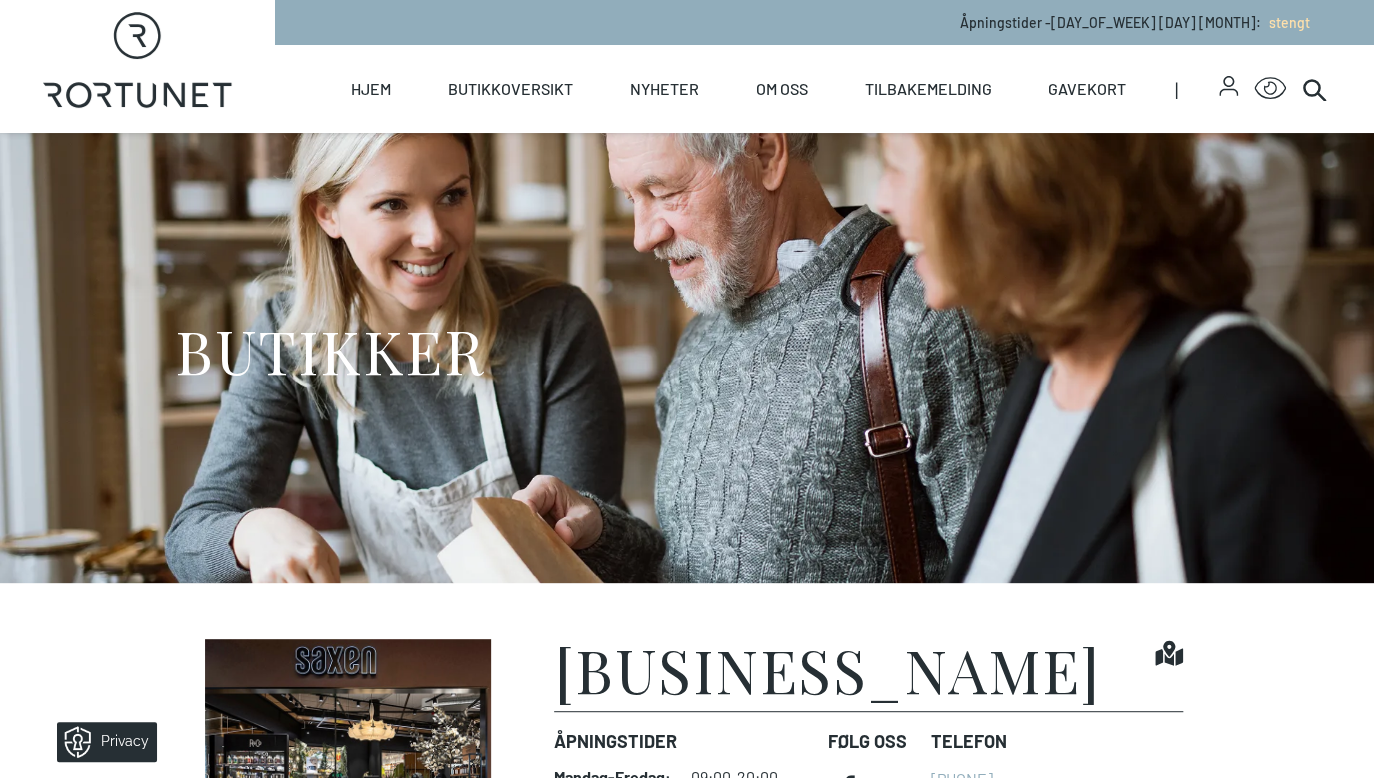 click on "FØLG OSS" at bounding box center (871, 741) 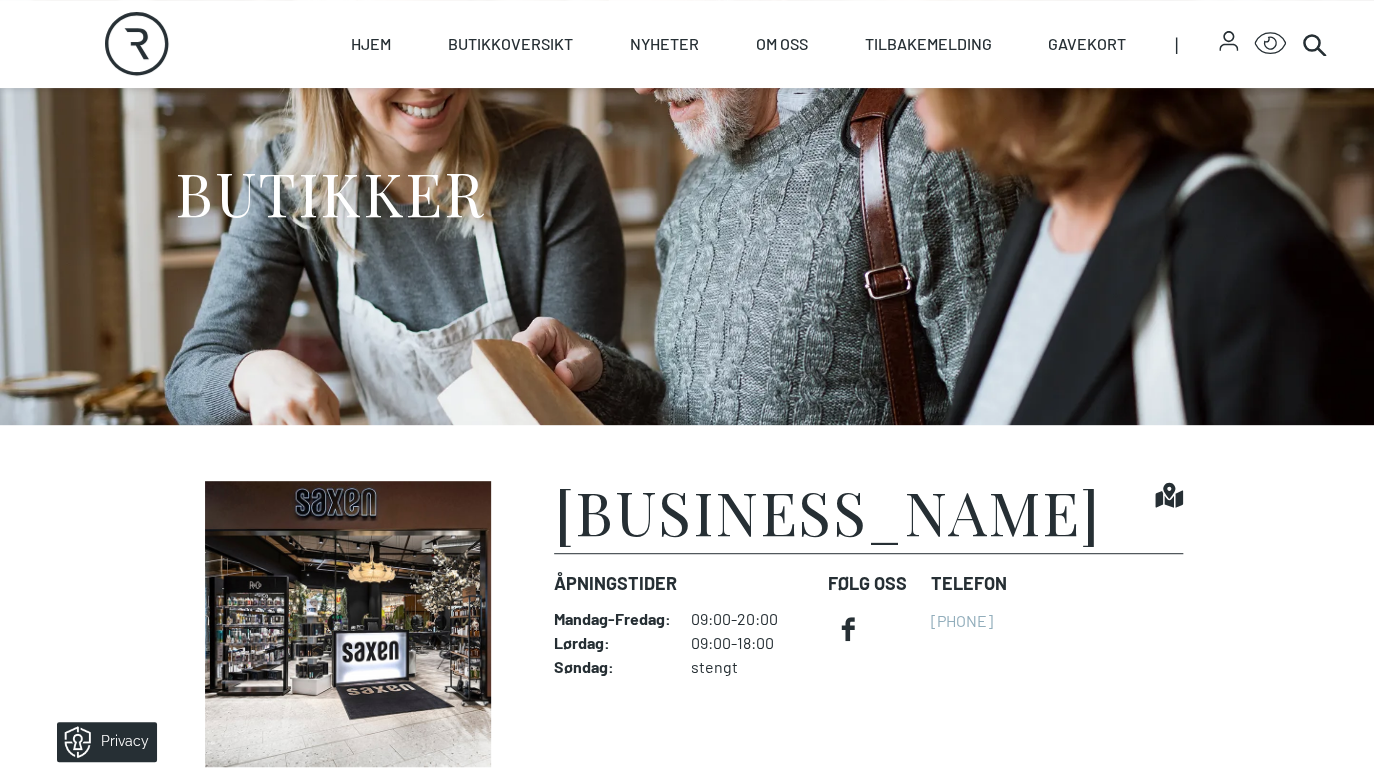 scroll, scrollTop: 232, scrollLeft: 0, axis: vertical 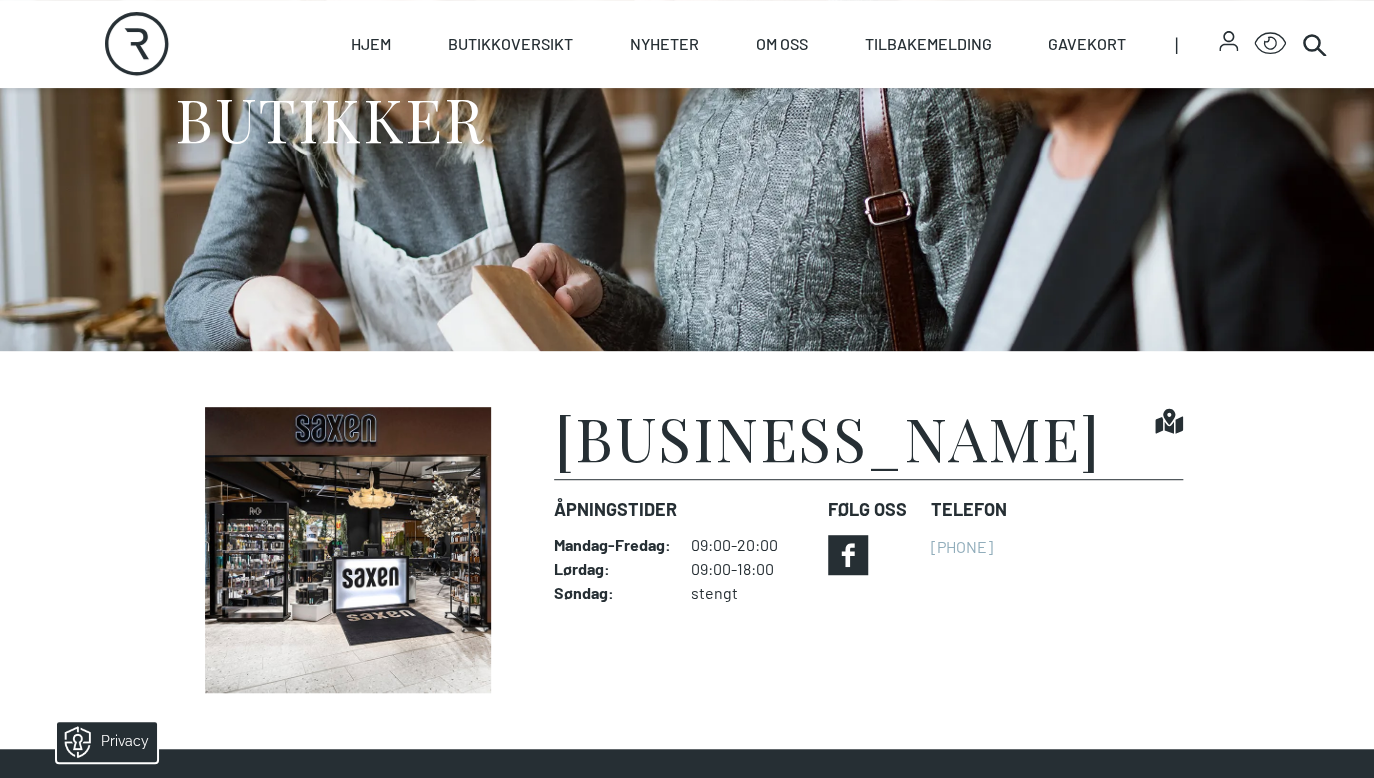 click at bounding box center (848, 555) 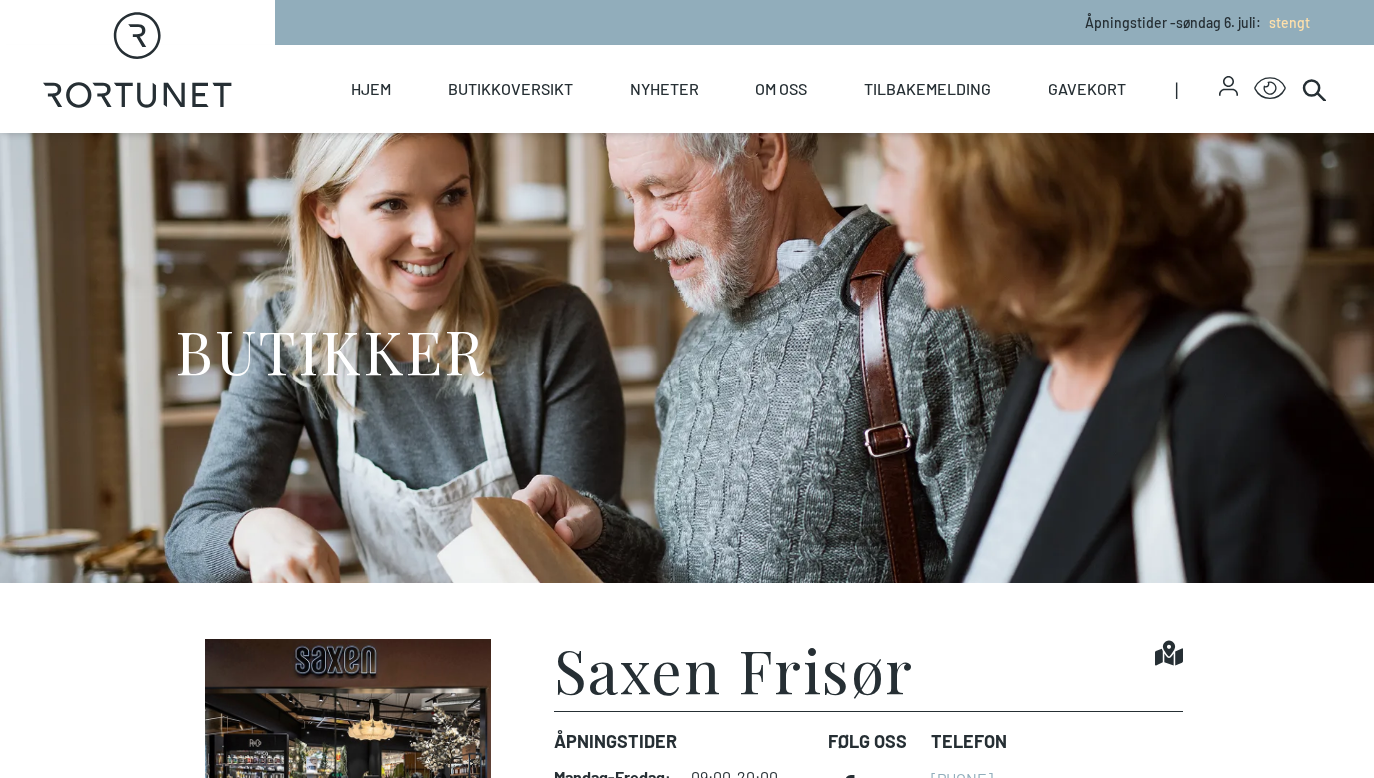 scroll, scrollTop: 0, scrollLeft: 0, axis: both 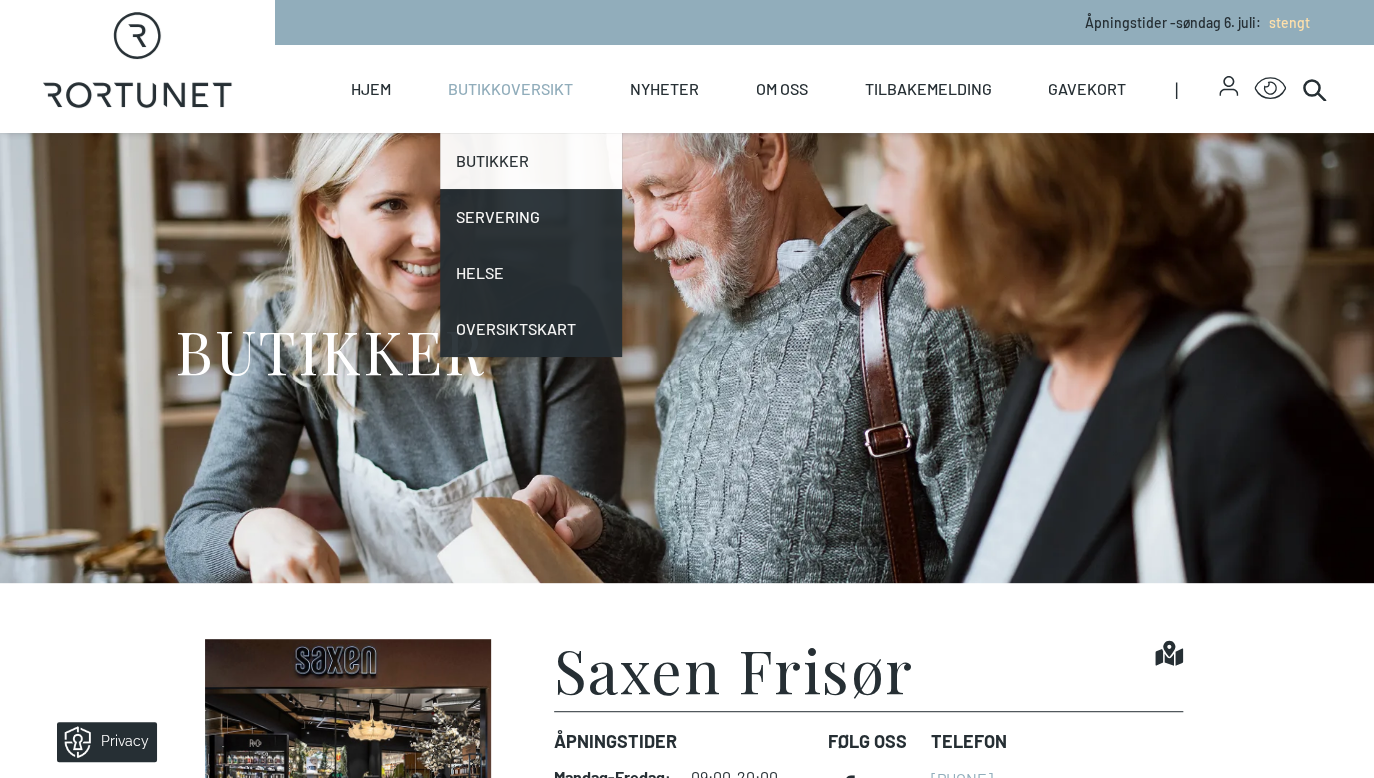click on "Butikker" at bounding box center (531, 161) 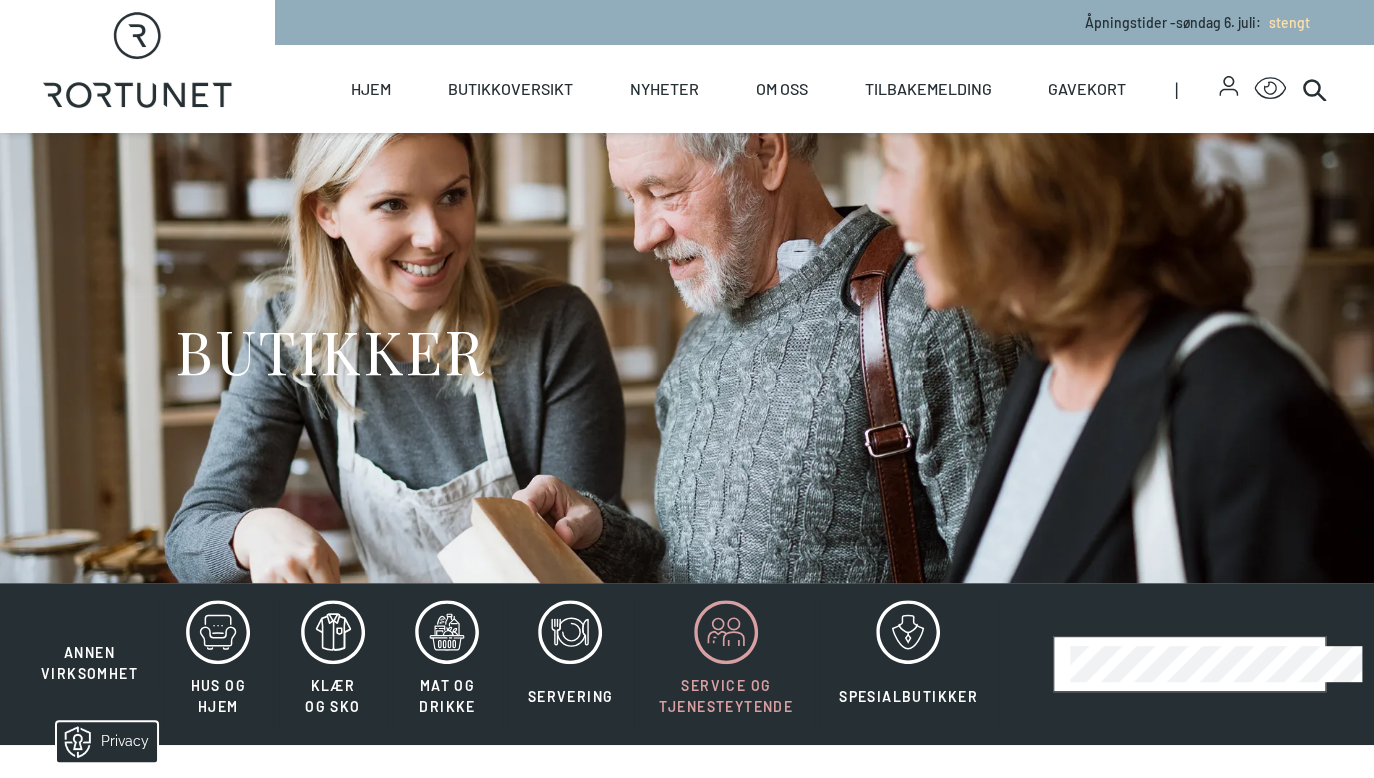 click at bounding box center [726, 632] 